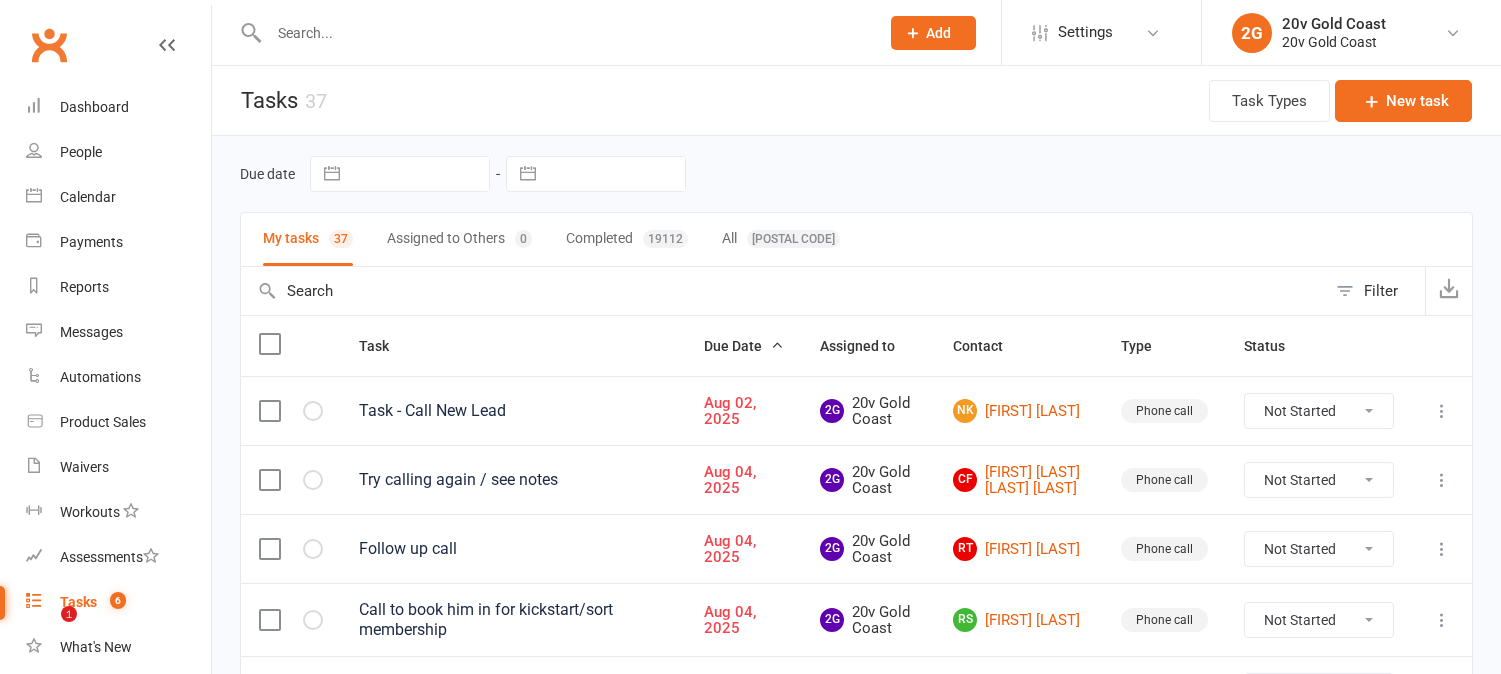 scroll, scrollTop: 0, scrollLeft: 0, axis: both 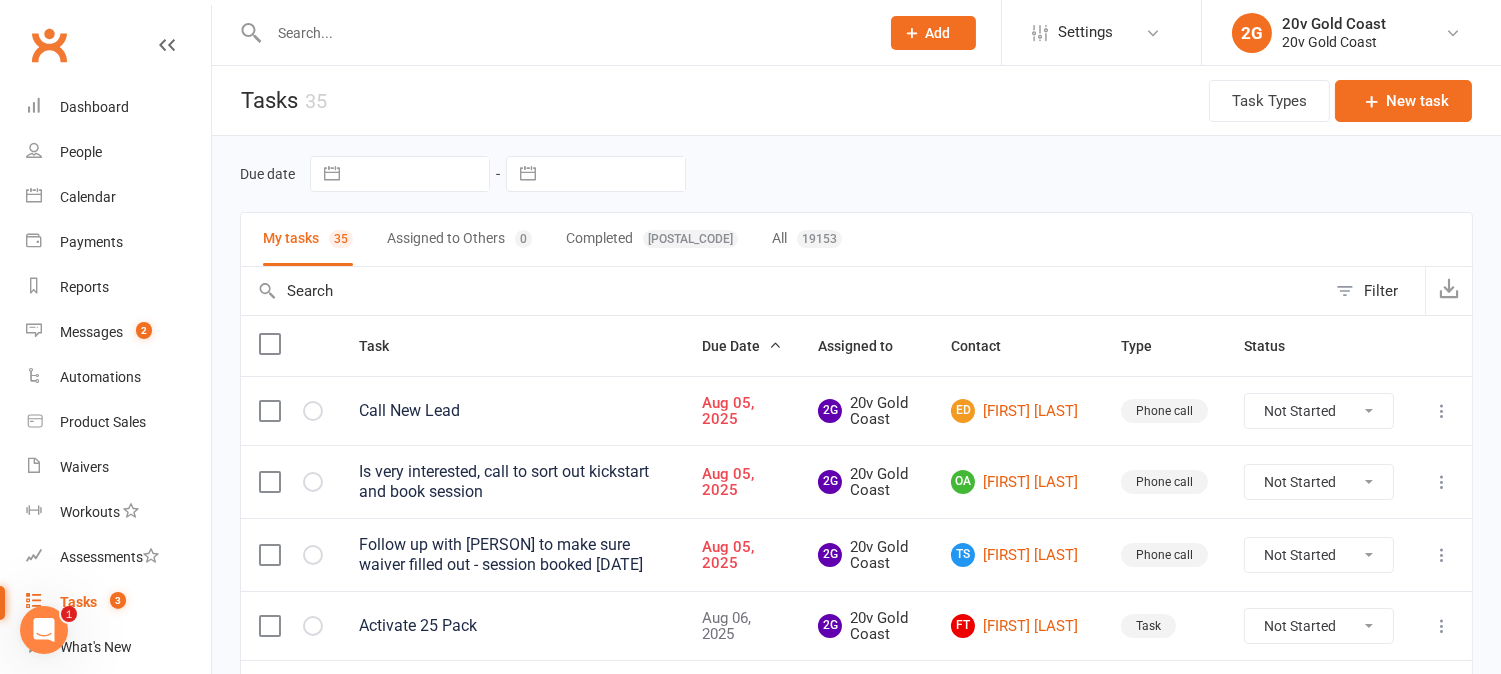 click on "3" at bounding box center (113, 602) 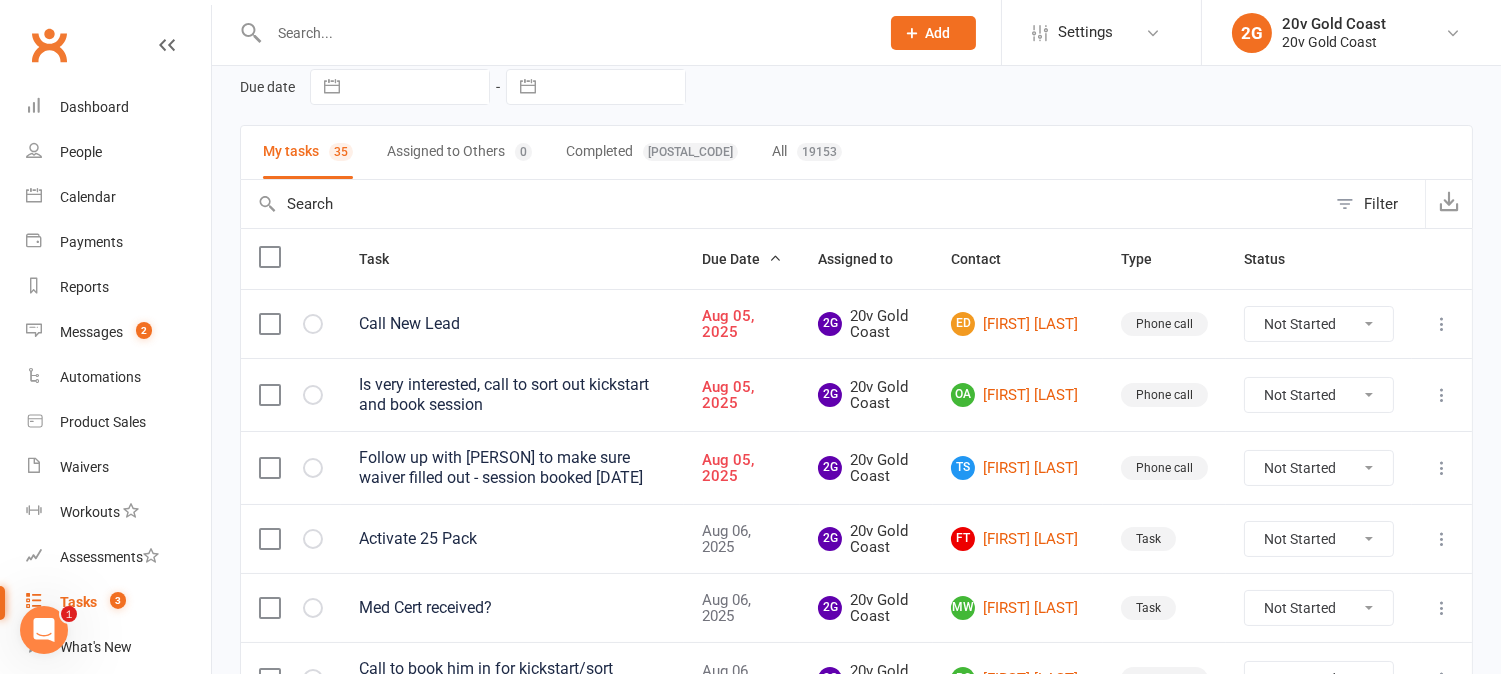 scroll, scrollTop: 222, scrollLeft: 0, axis: vertical 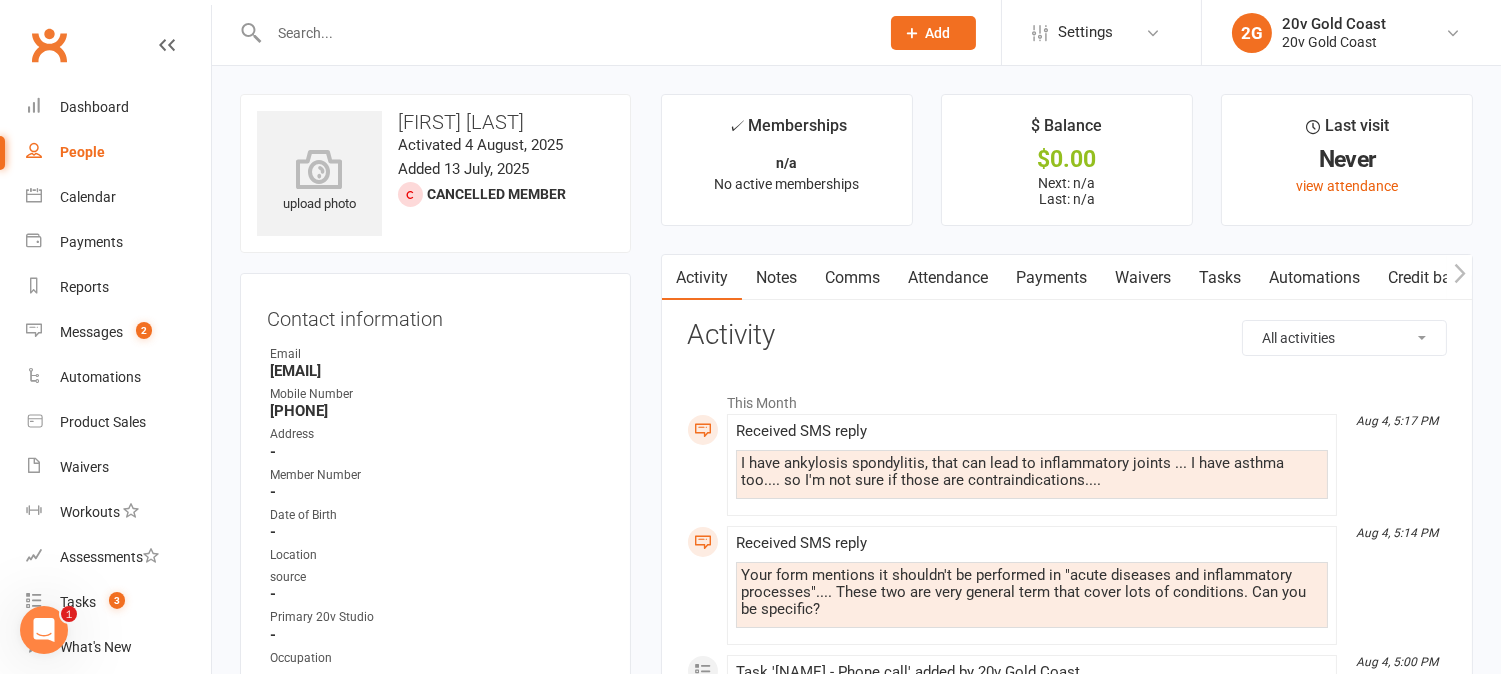 click at bounding box center (564, 33) 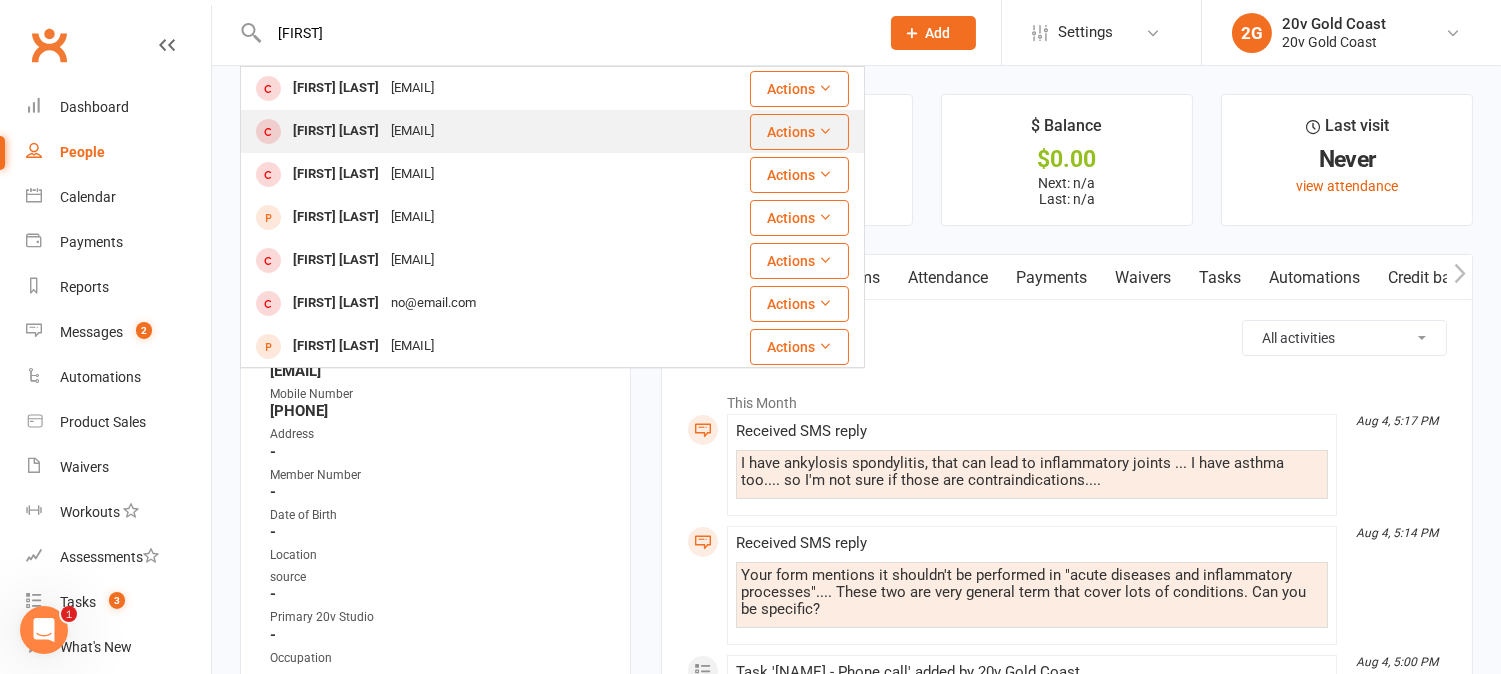type on "[FIRST]" 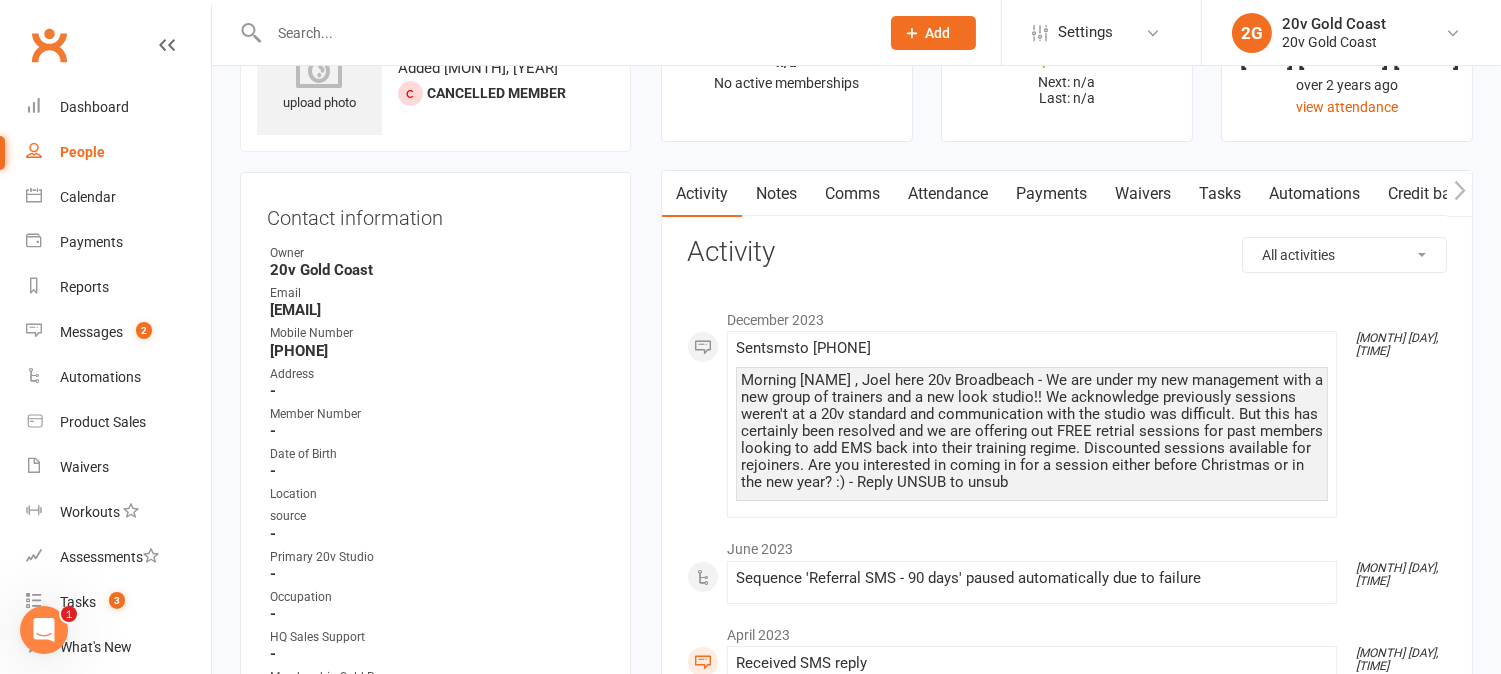 scroll, scrollTop: 0, scrollLeft: 0, axis: both 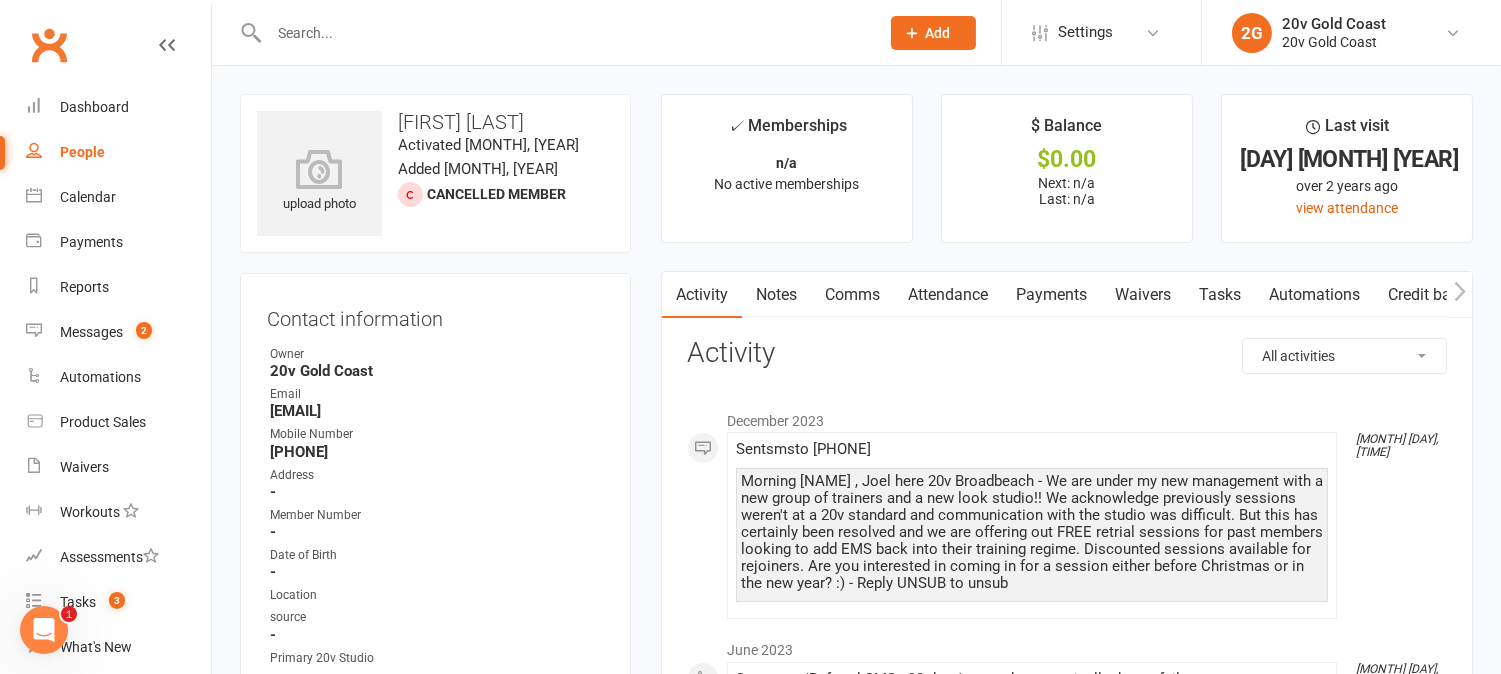 click on "Attendance" at bounding box center (948, 295) 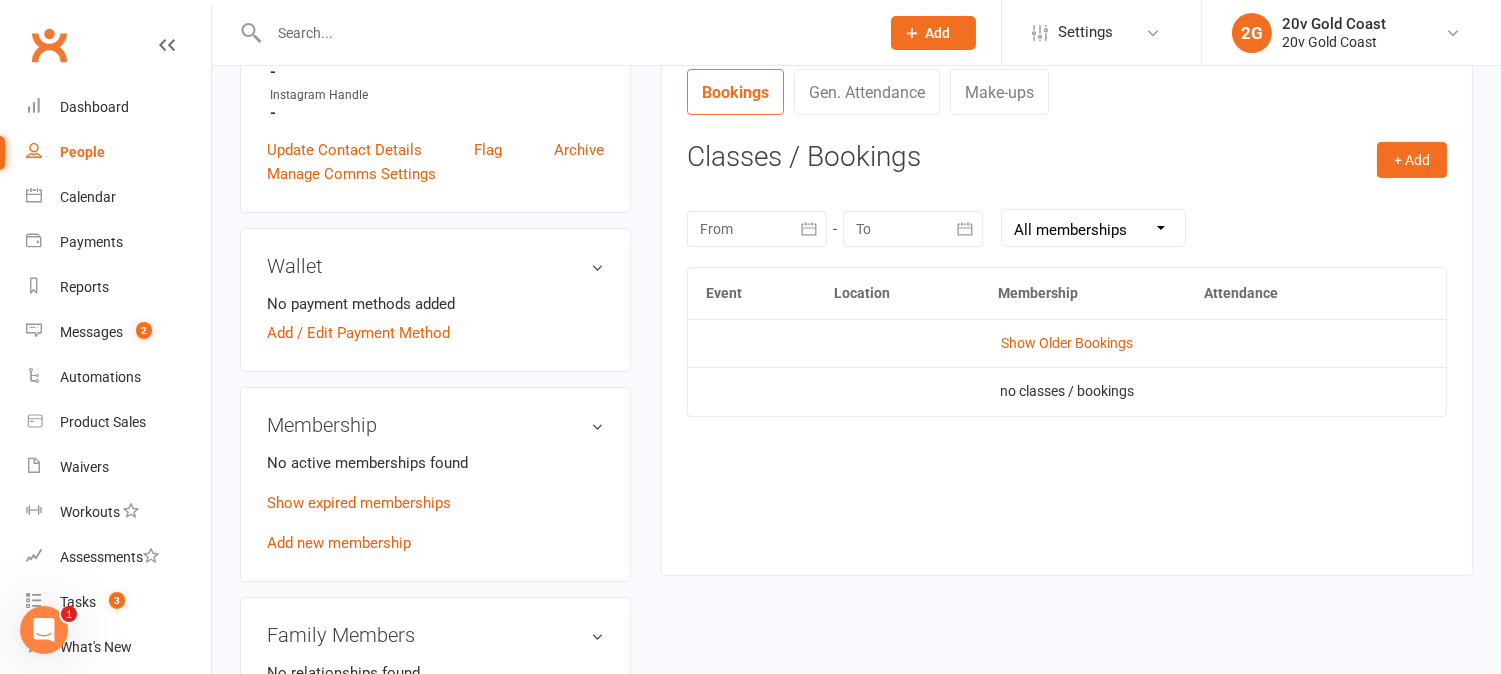 scroll, scrollTop: 888, scrollLeft: 0, axis: vertical 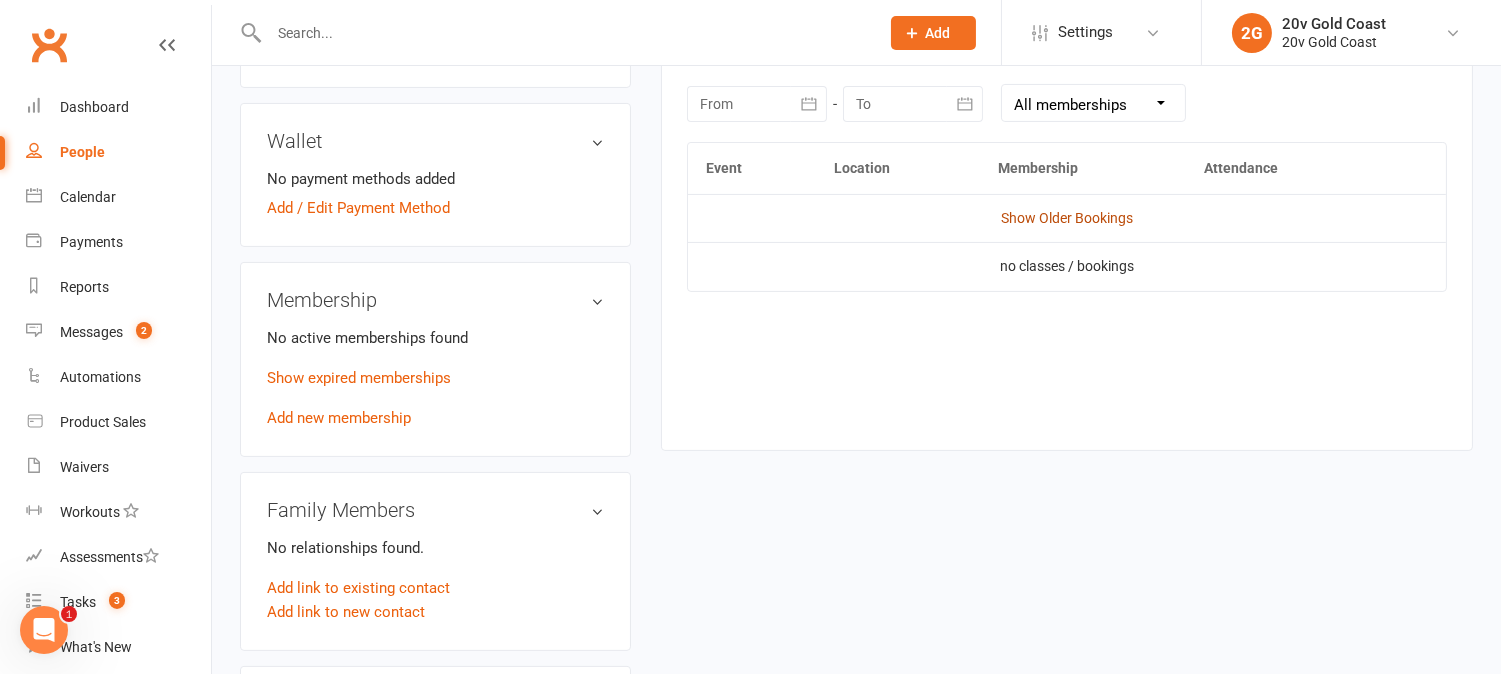 click on "Show Older Bookings" at bounding box center (1067, 218) 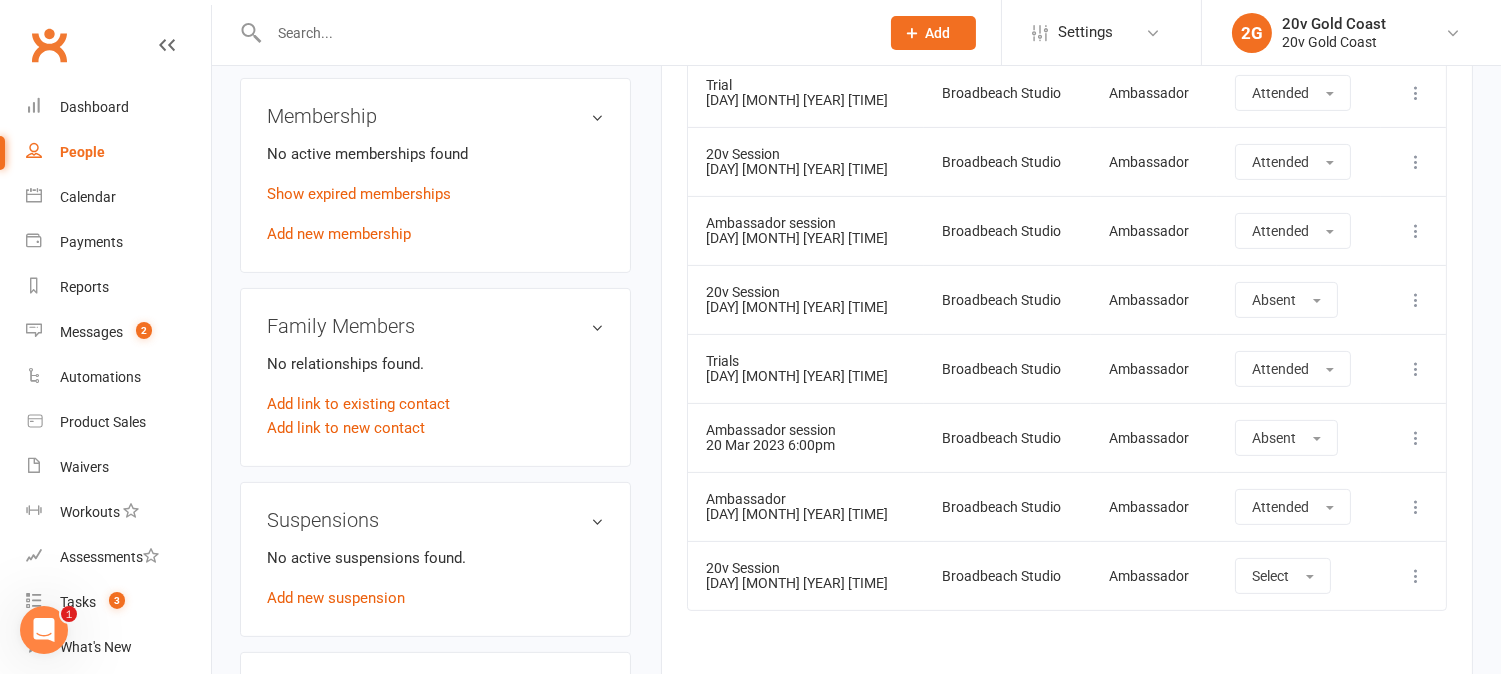 scroll, scrollTop: 1111, scrollLeft: 0, axis: vertical 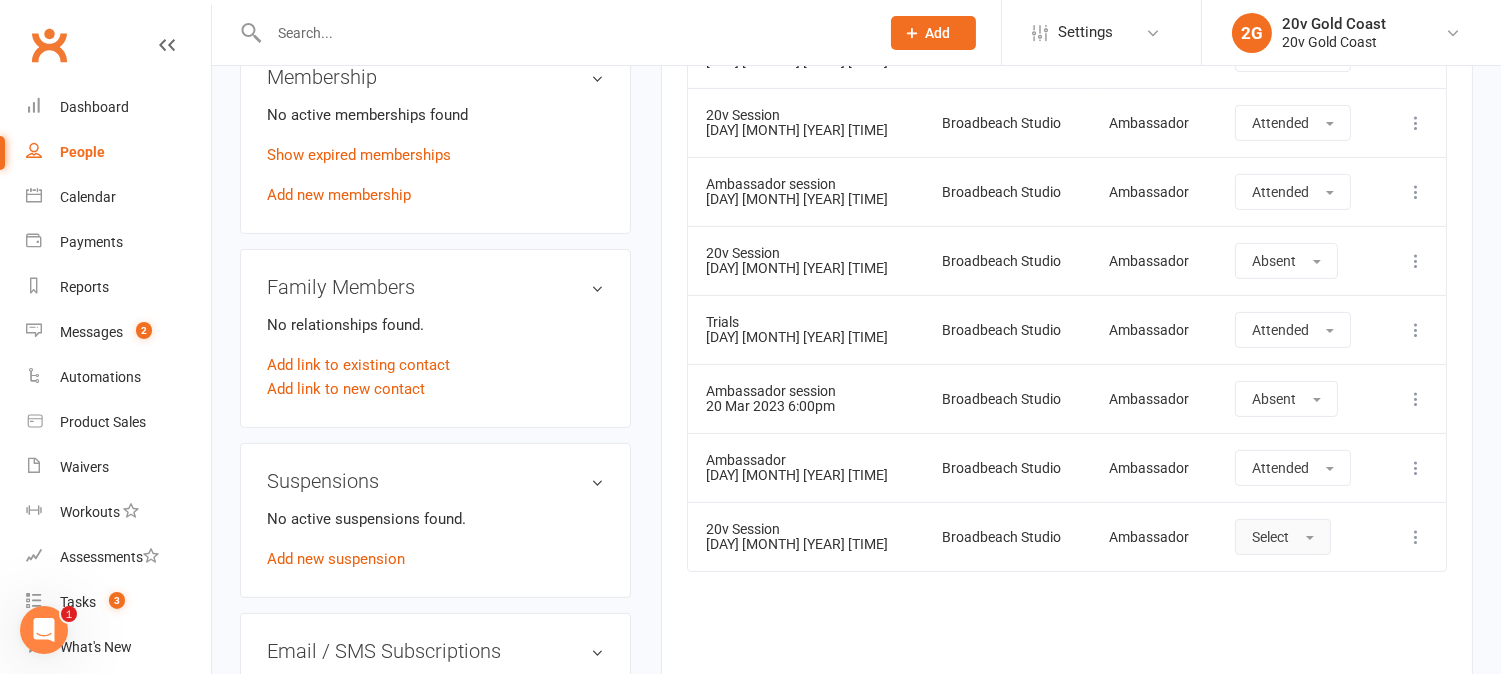 click on "Select" at bounding box center [1283, 537] 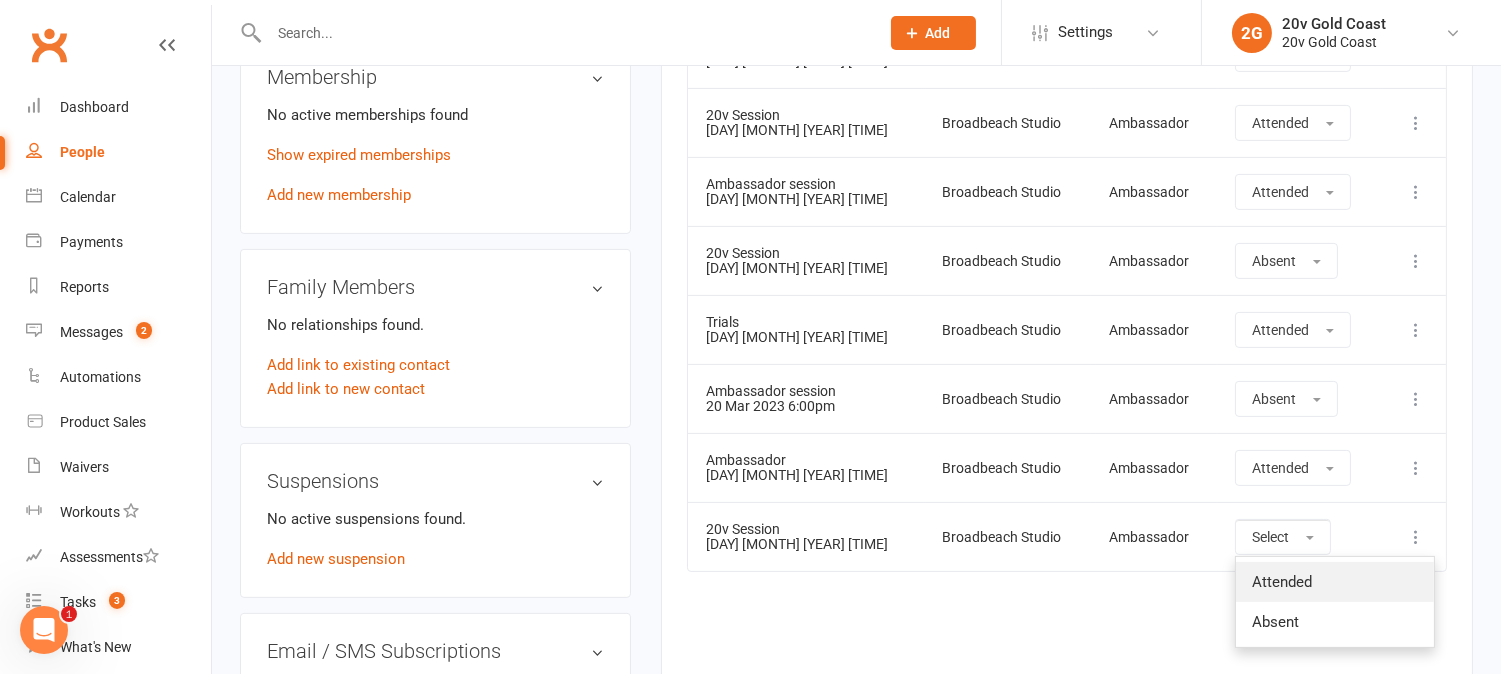 click on "Attended" at bounding box center (1335, 582) 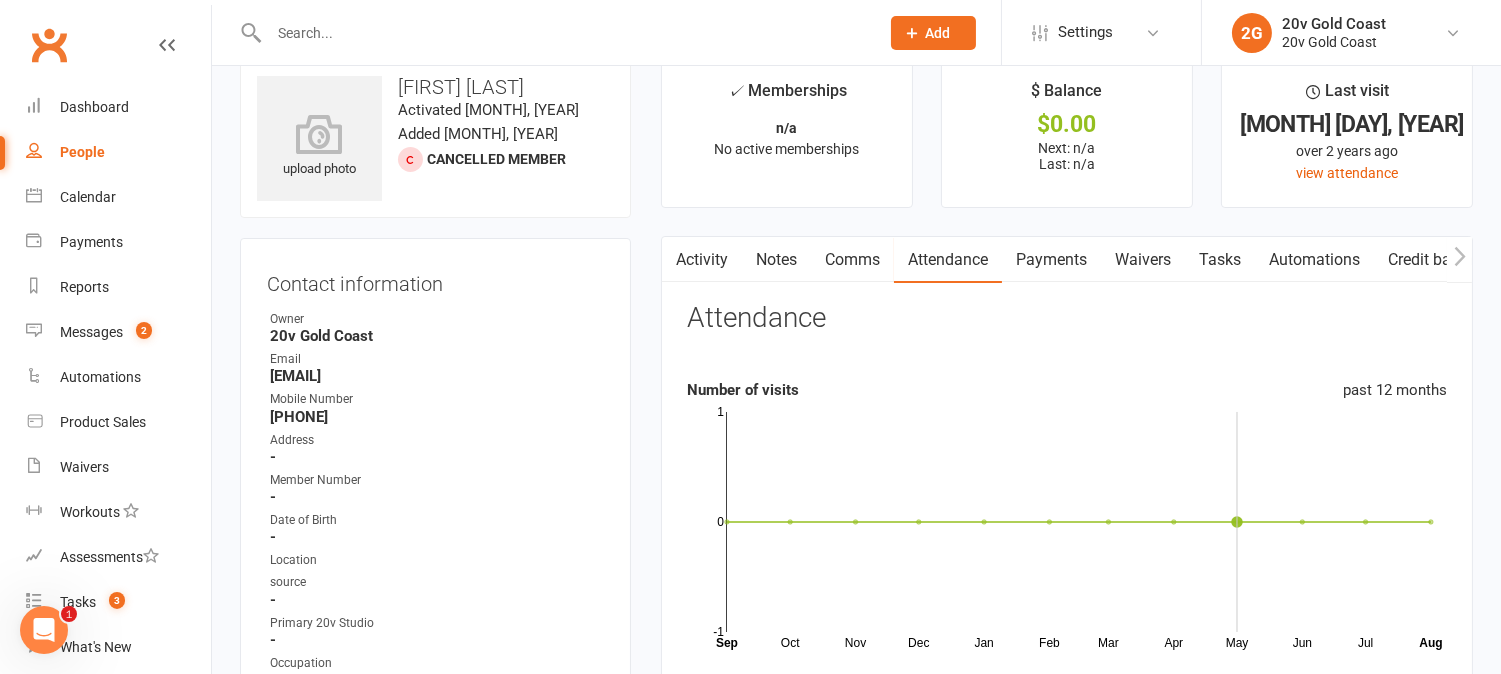 scroll, scrollTop: 0, scrollLeft: 0, axis: both 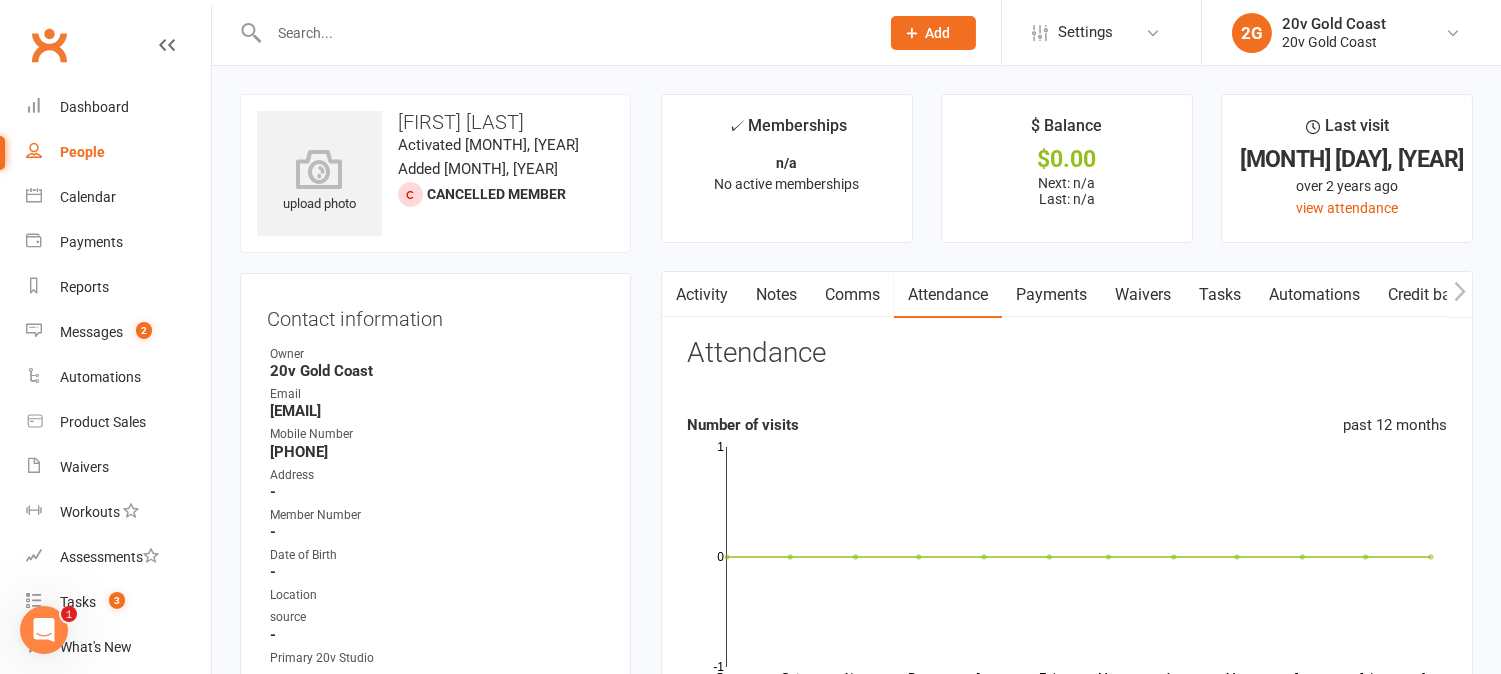 click at bounding box center (564, 33) 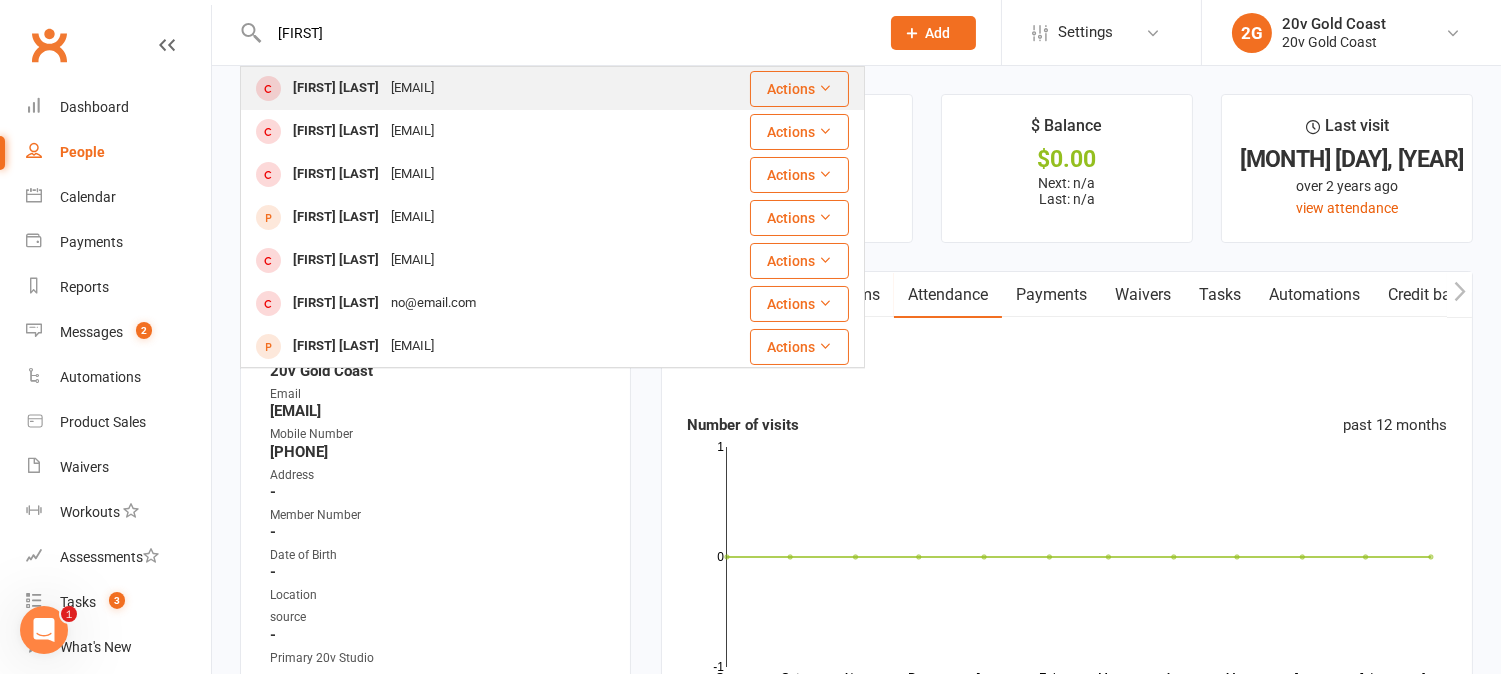 type on "[FIRST]" 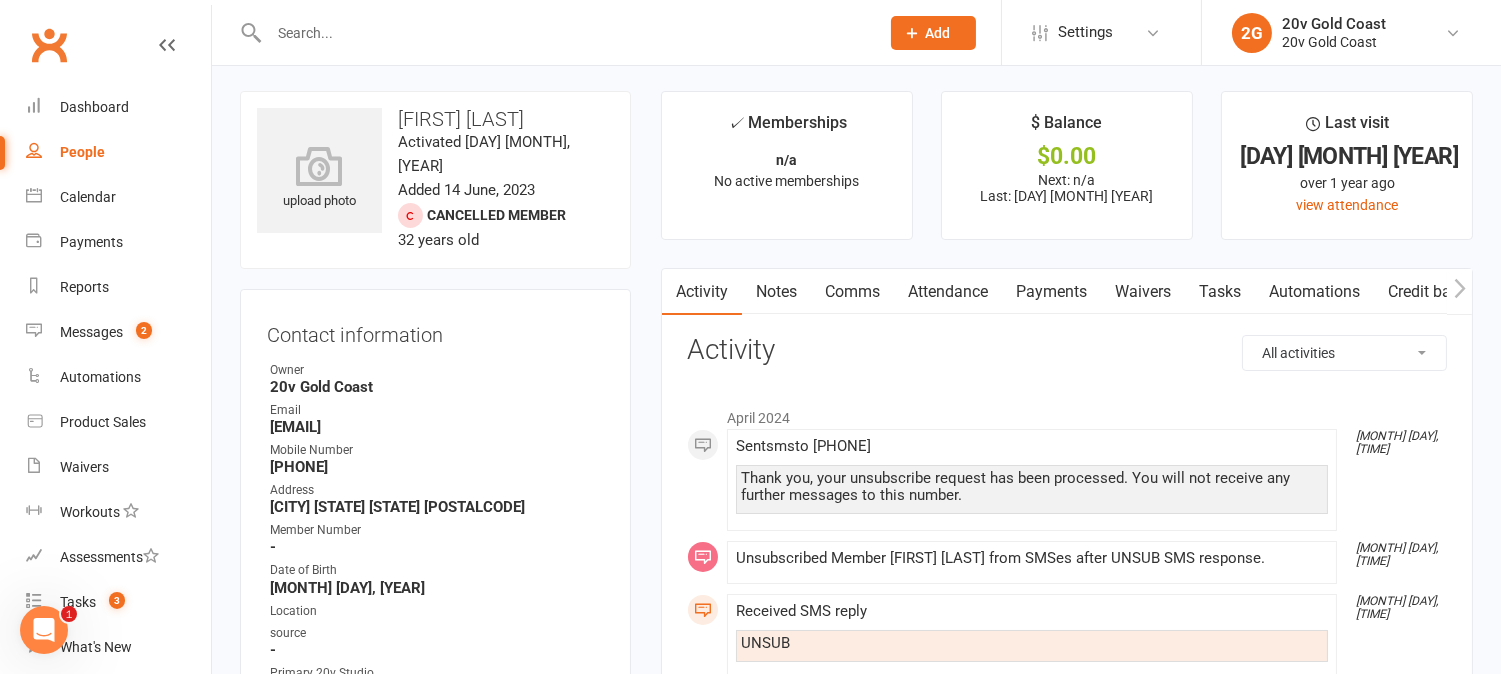 scroll, scrollTop: 0, scrollLeft: 0, axis: both 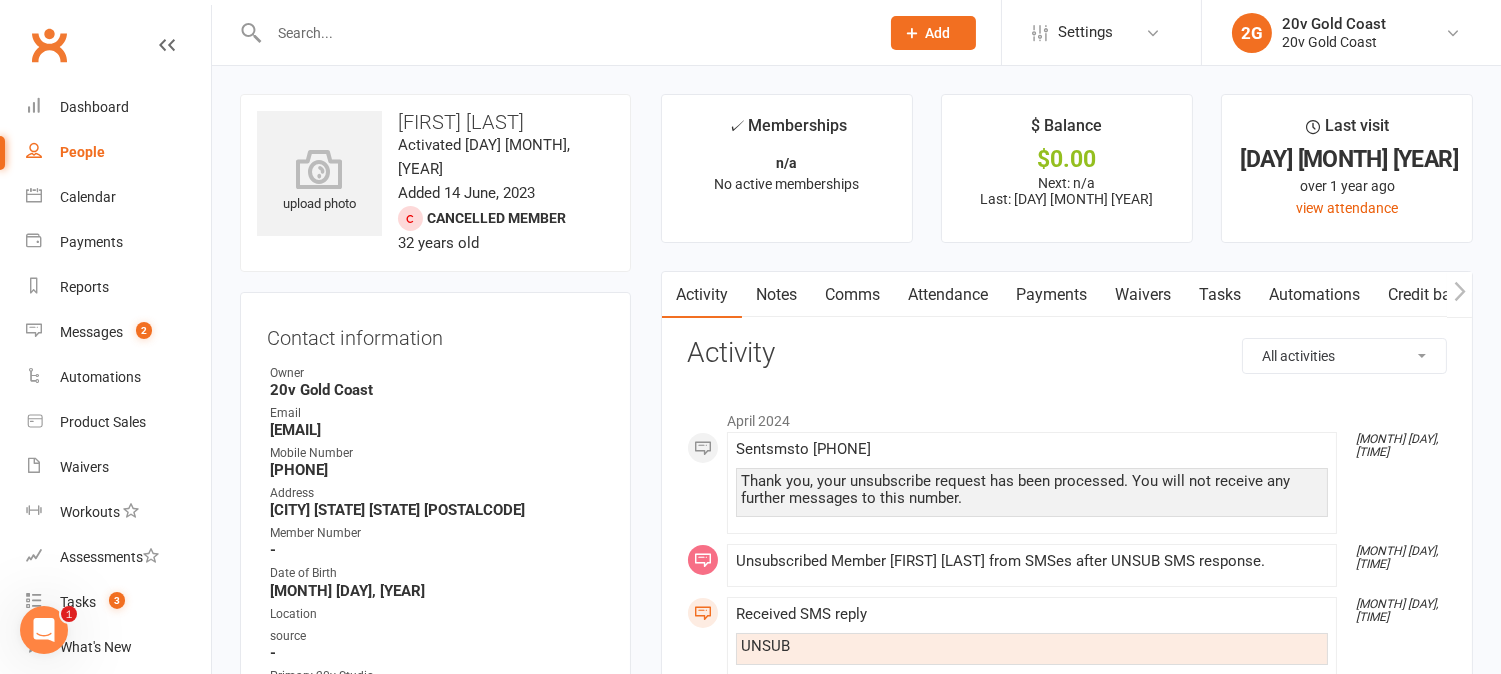 click on "Attendance" at bounding box center [948, 295] 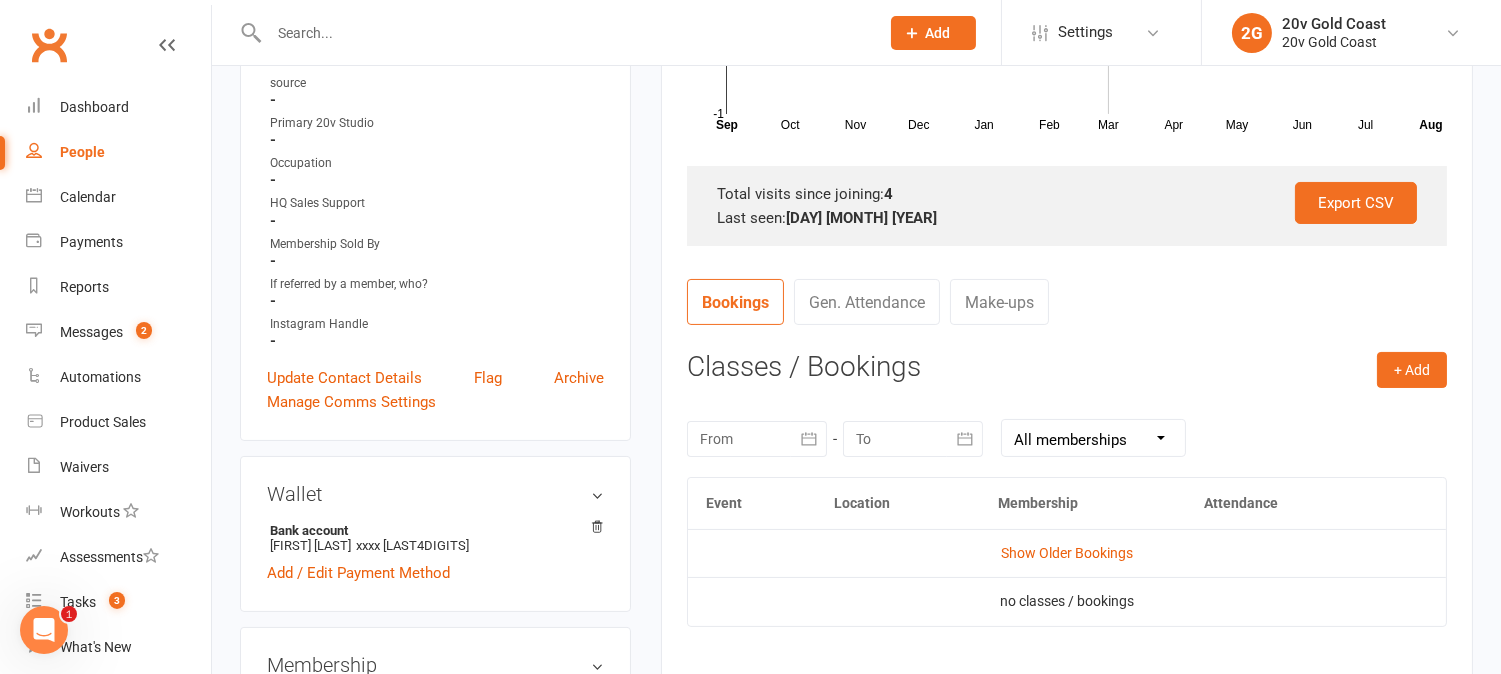 scroll, scrollTop: 888, scrollLeft: 0, axis: vertical 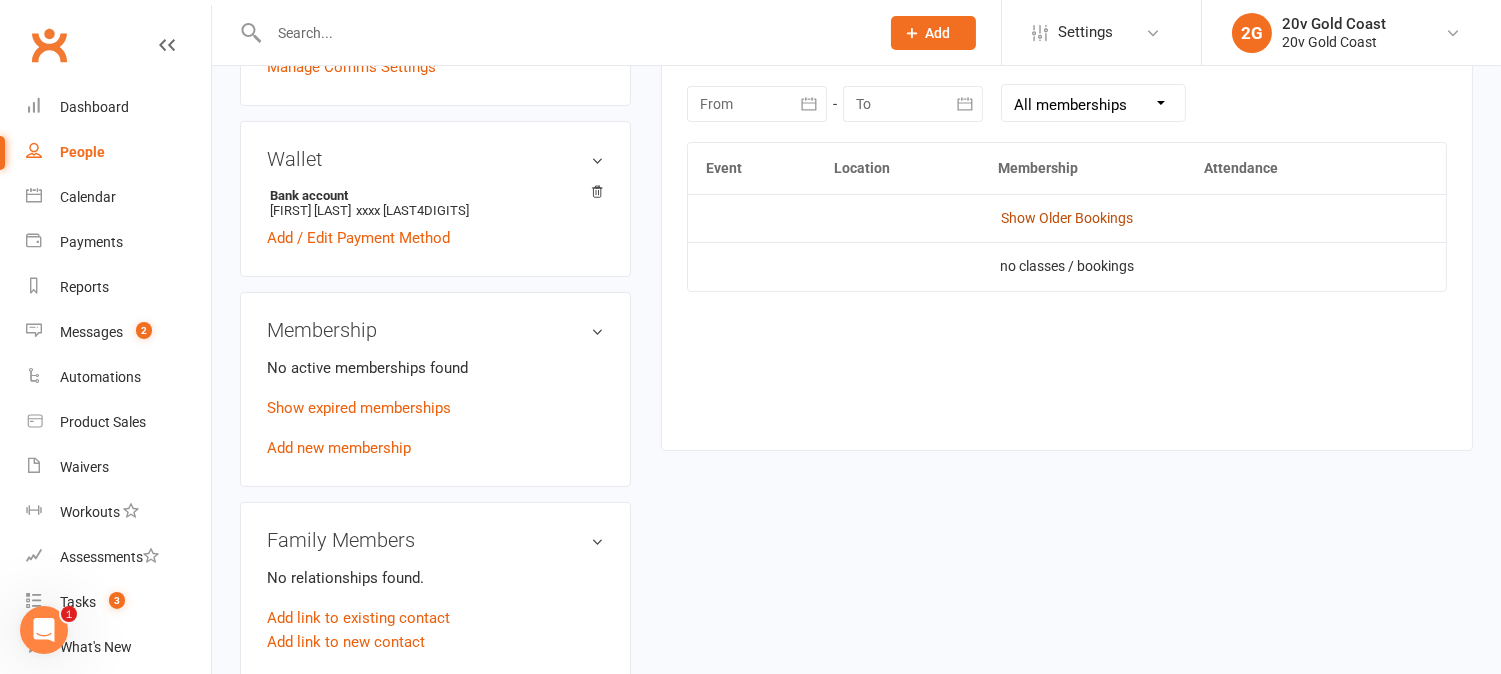 click on "Show Older Bookings" at bounding box center (1067, 218) 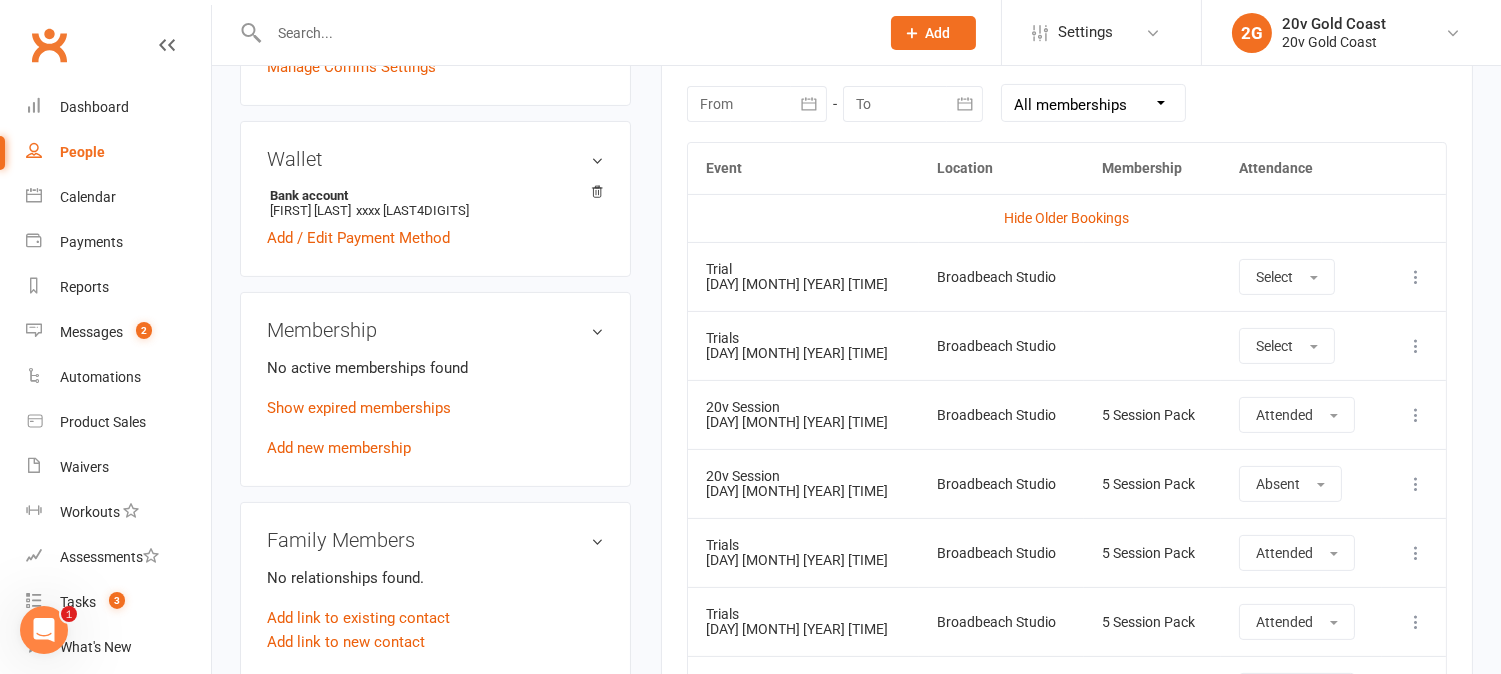 scroll, scrollTop: 1000, scrollLeft: 0, axis: vertical 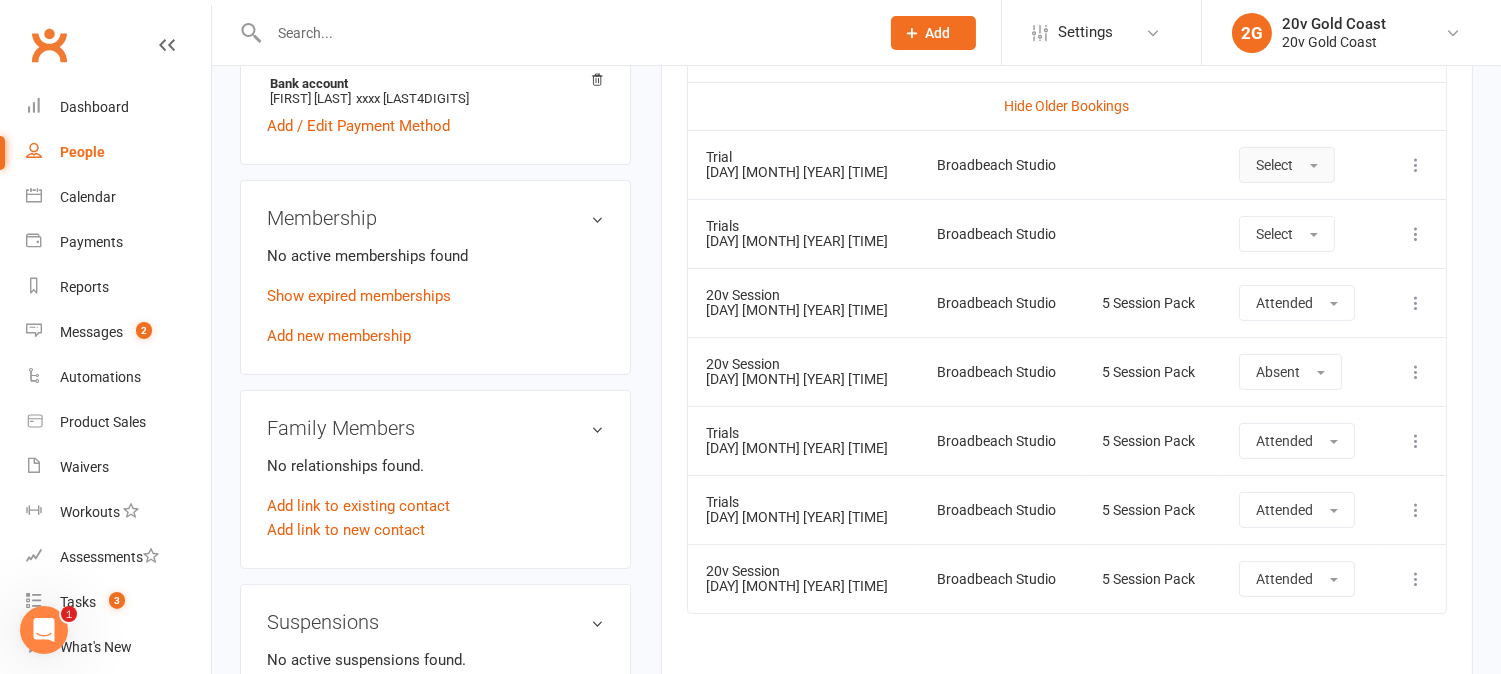 click on "Select" at bounding box center (1287, 165) 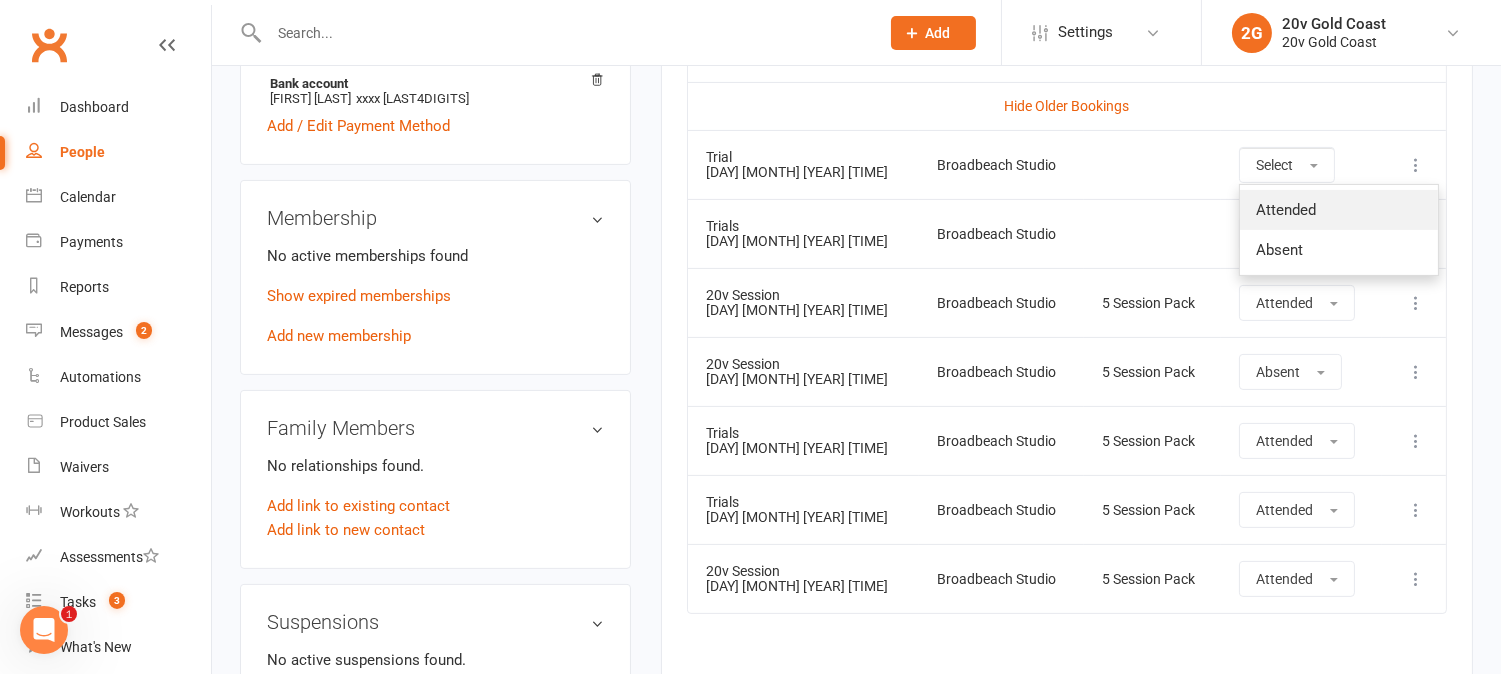 click on "Attended" at bounding box center (1286, 210) 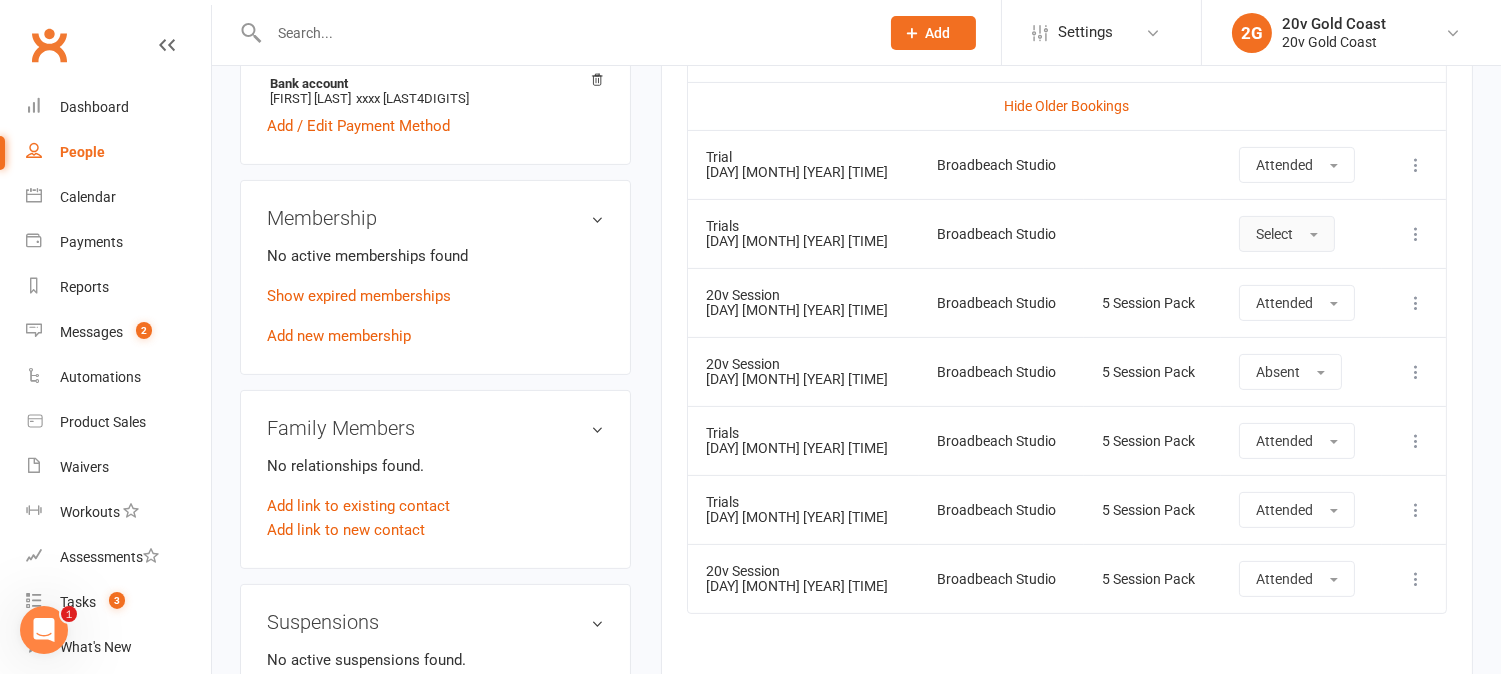 drag, startPoint x: 1290, startPoint y: 226, endPoint x: 1284, endPoint y: 243, distance: 18.027756 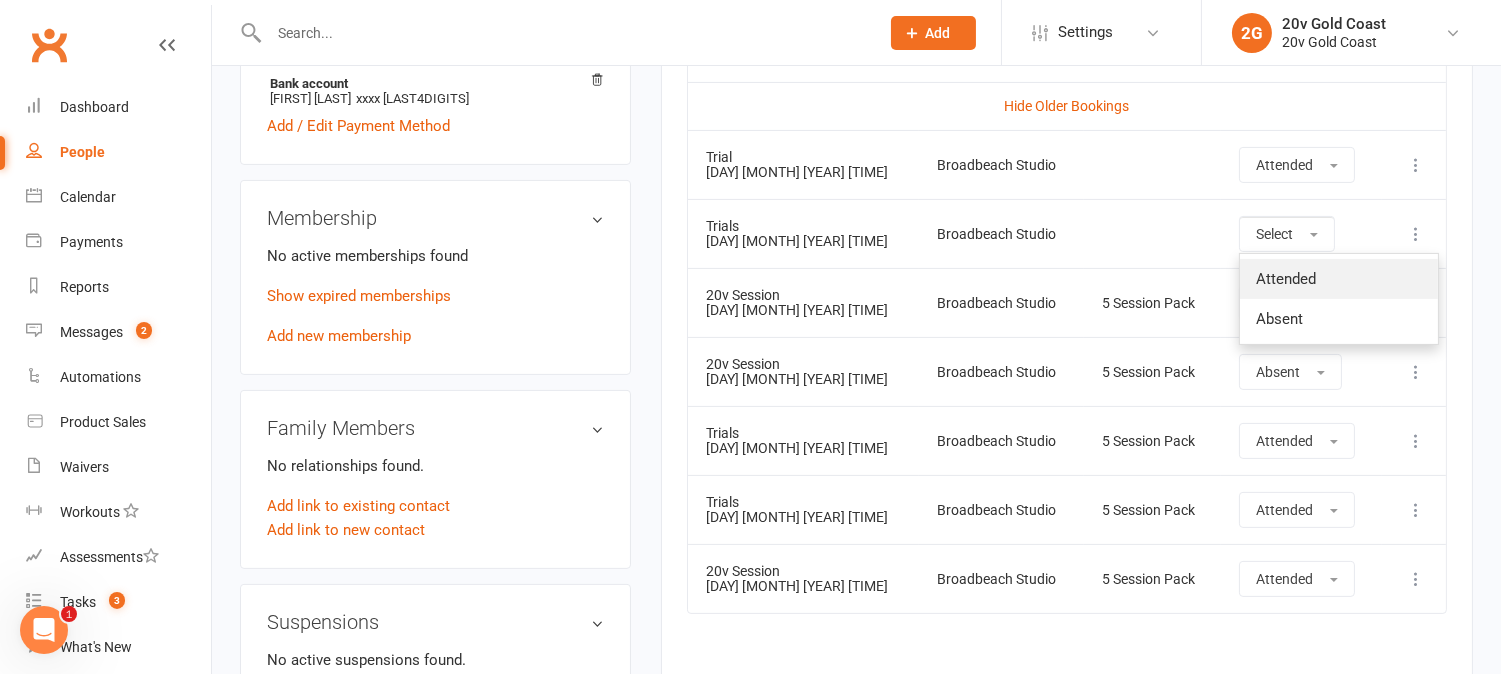 click on "Attended" at bounding box center [1339, 279] 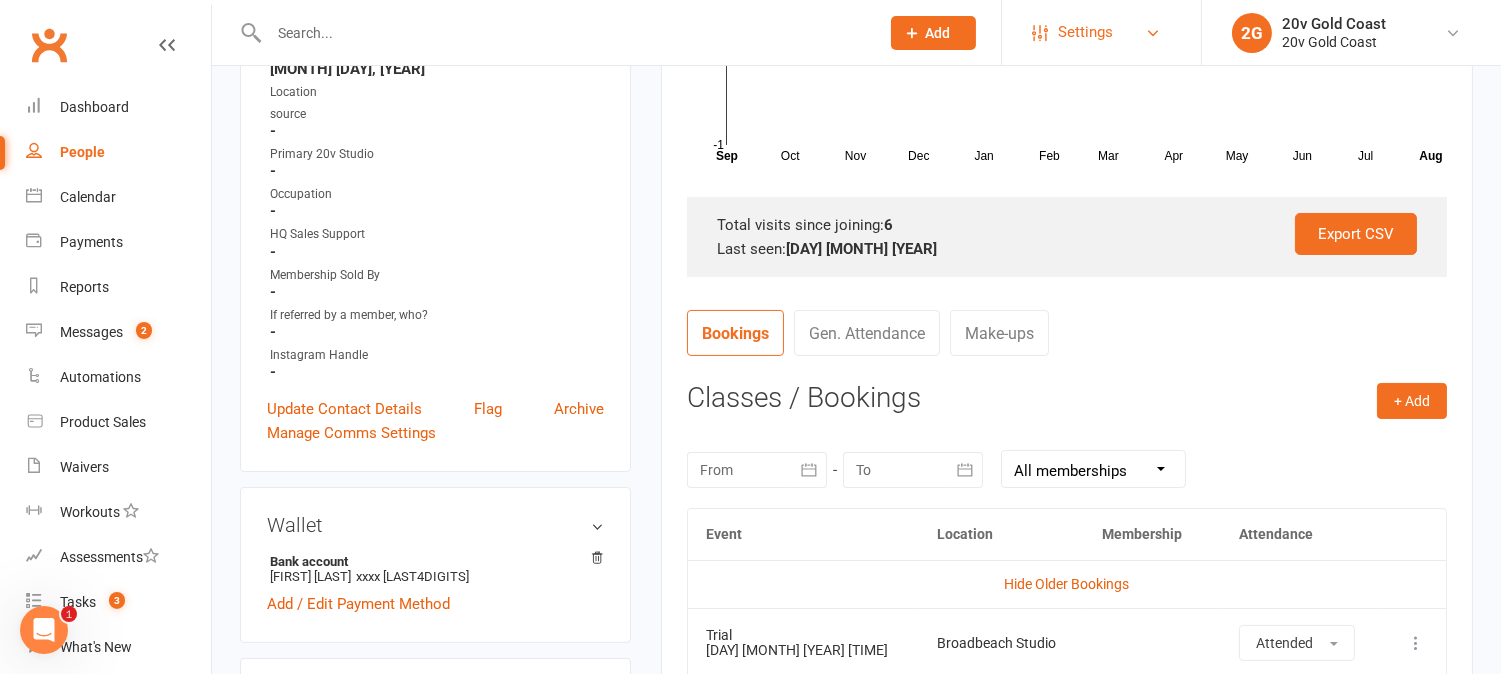 scroll, scrollTop: 111, scrollLeft: 0, axis: vertical 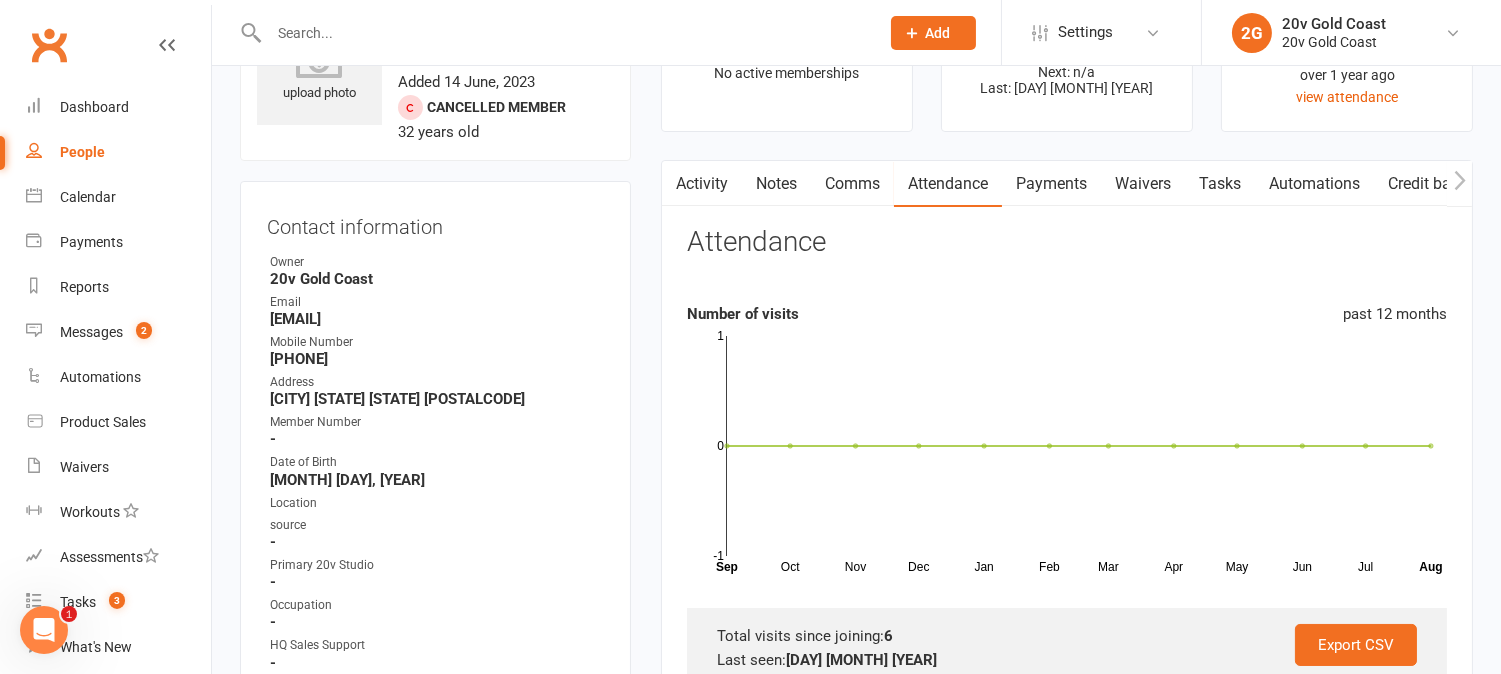 click at bounding box center (564, 33) 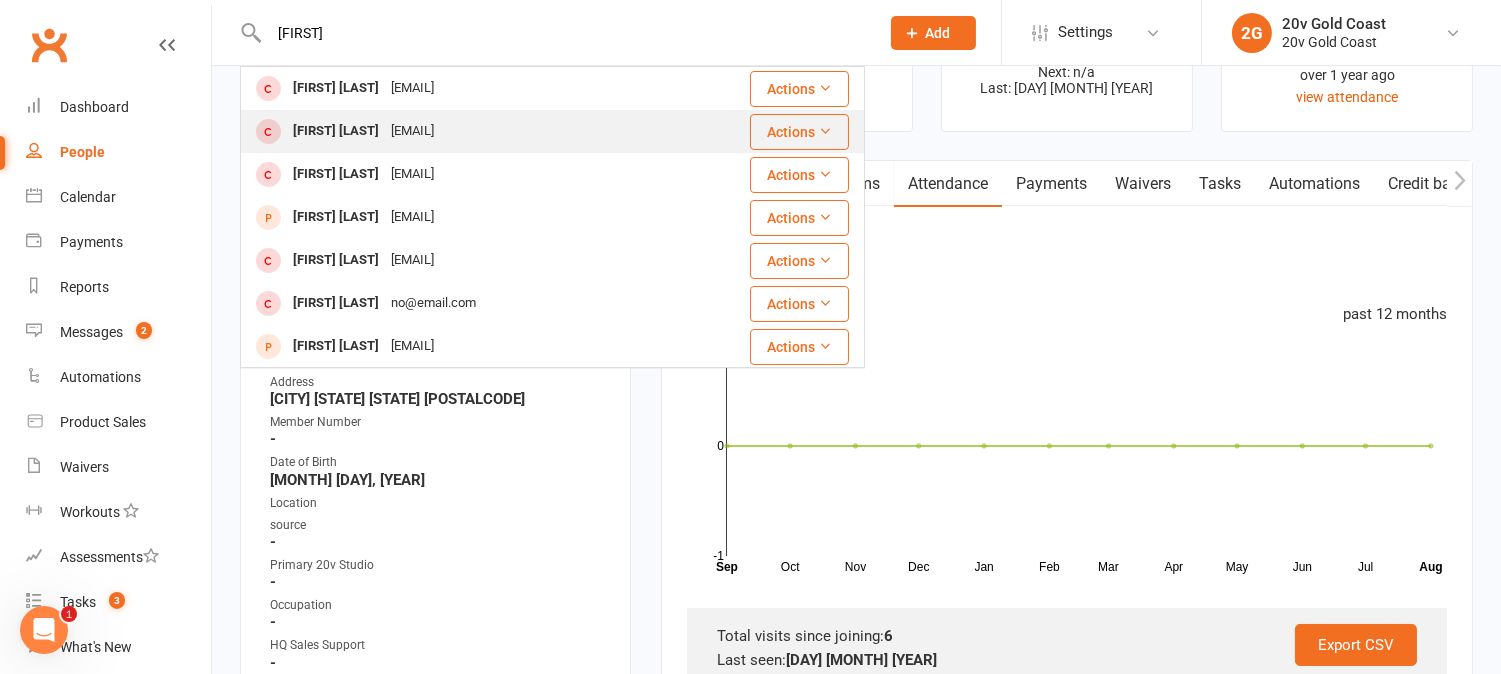 type on "[FIRST]" 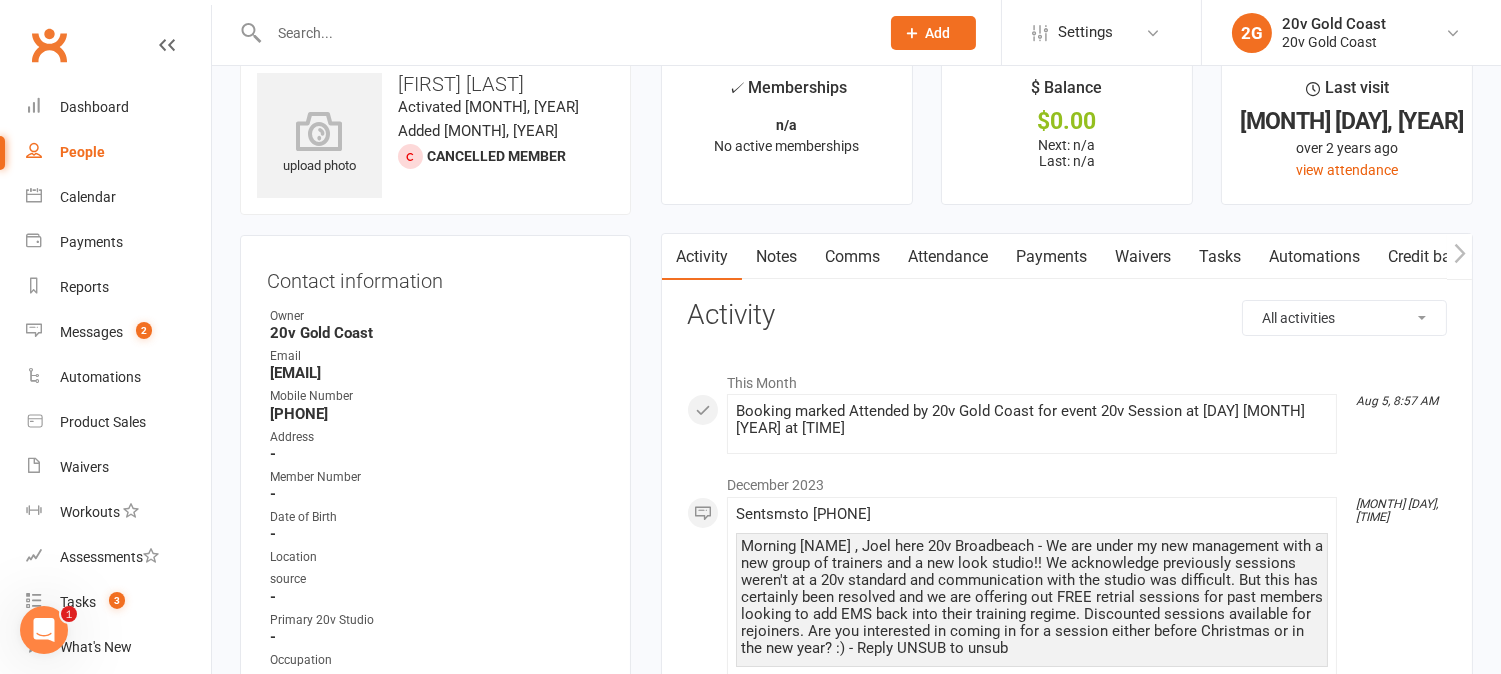 scroll, scrollTop: 0, scrollLeft: 0, axis: both 